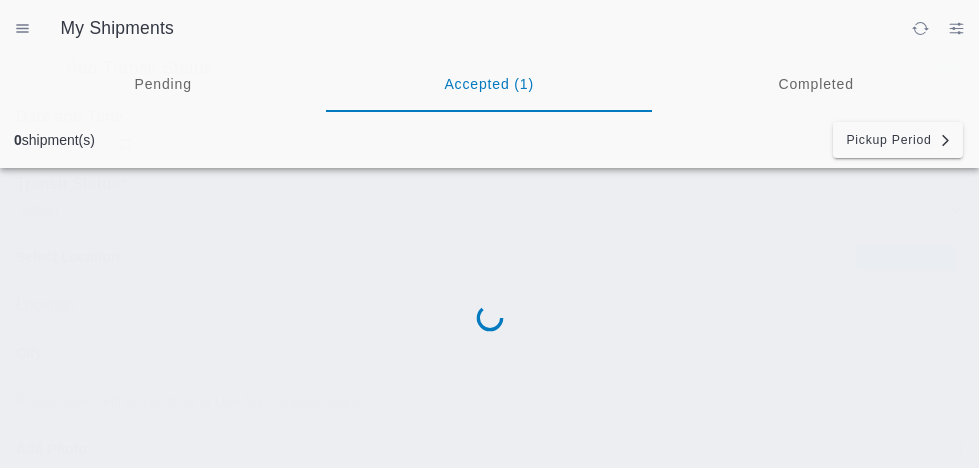 scroll, scrollTop: 0, scrollLeft: 0, axis: both 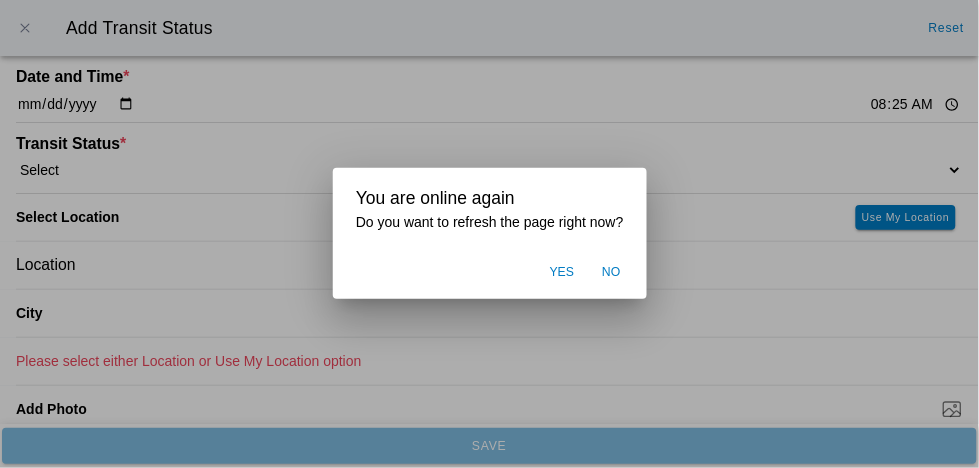 click on "Yes" at bounding box center [561, 273] 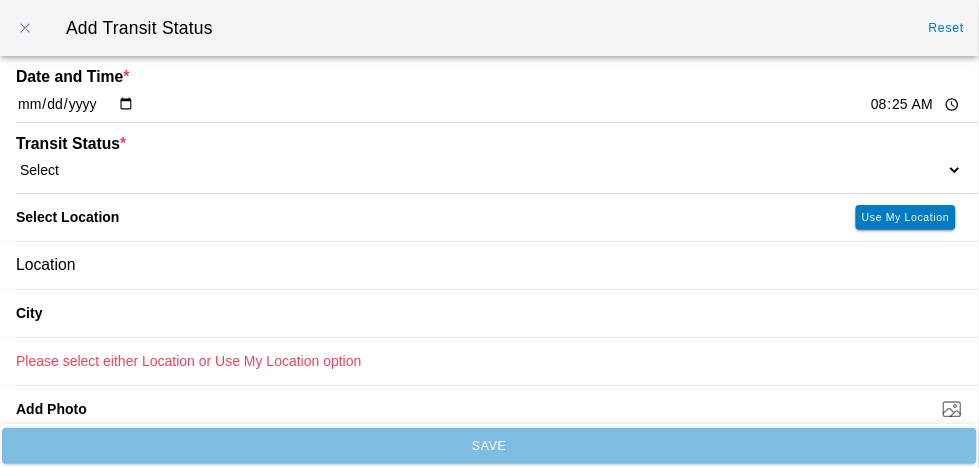 click on "[DATE]" 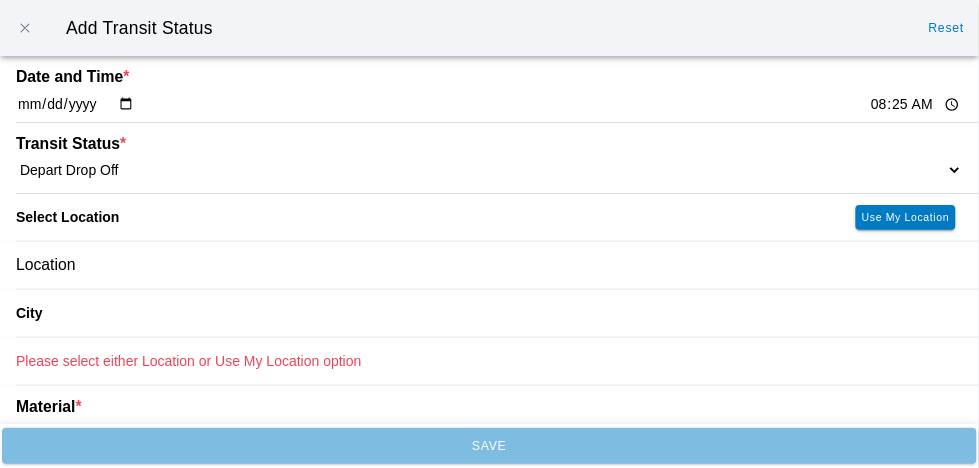 click on "Location" 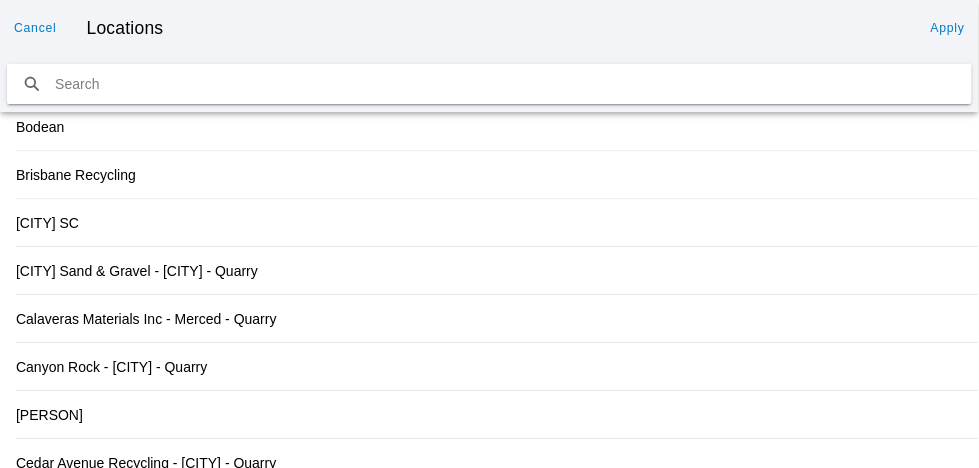 scroll, scrollTop: 2186, scrollLeft: 0, axis: vertical 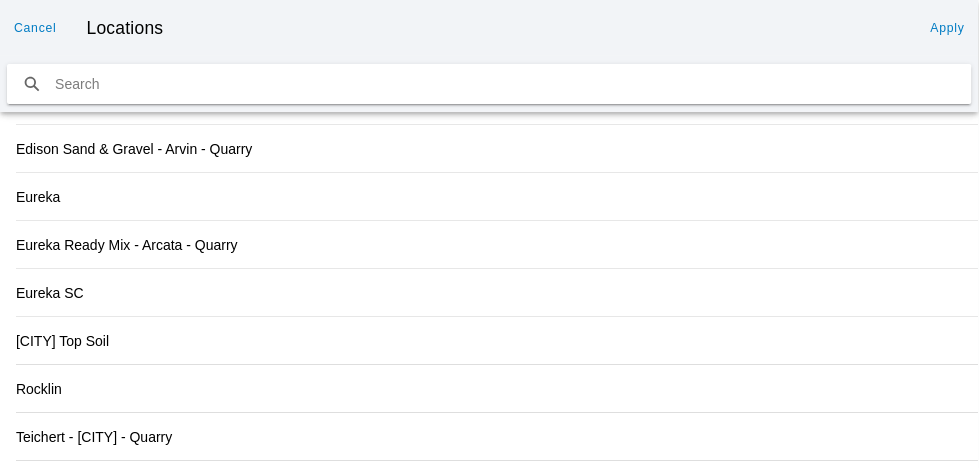 click on "Rocklin" 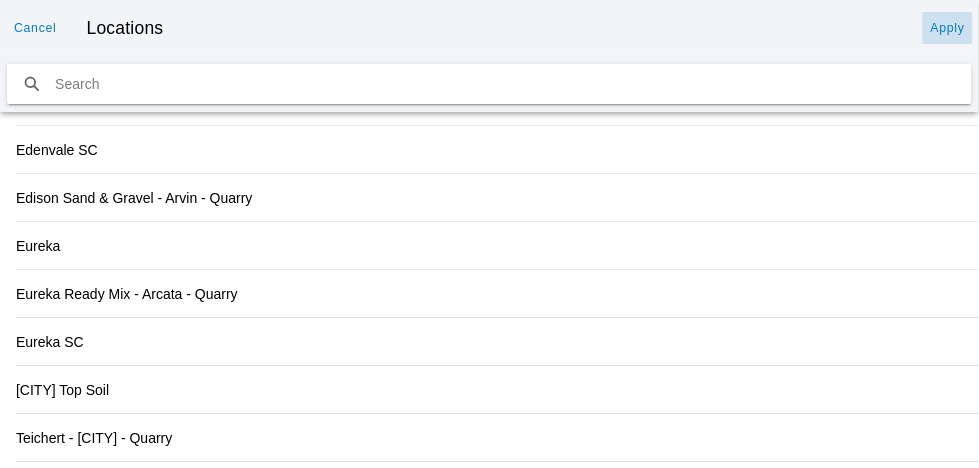 click on "Apply" 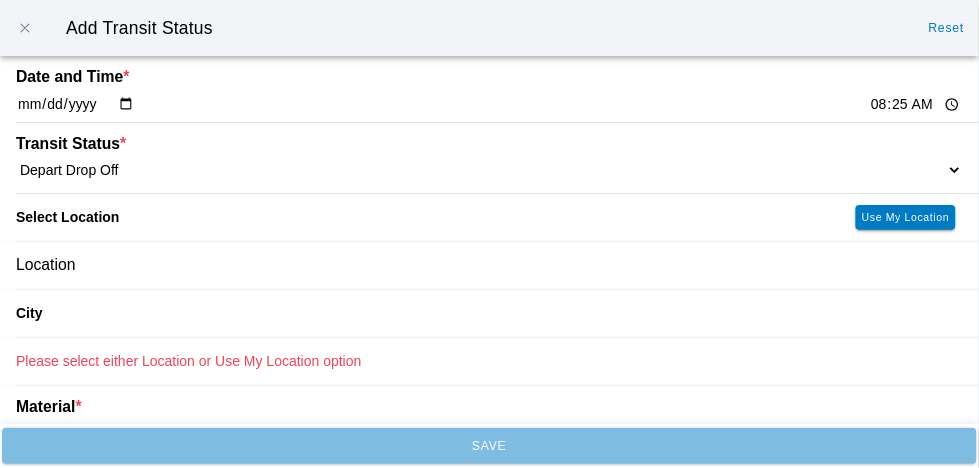 type on "Rocklin" 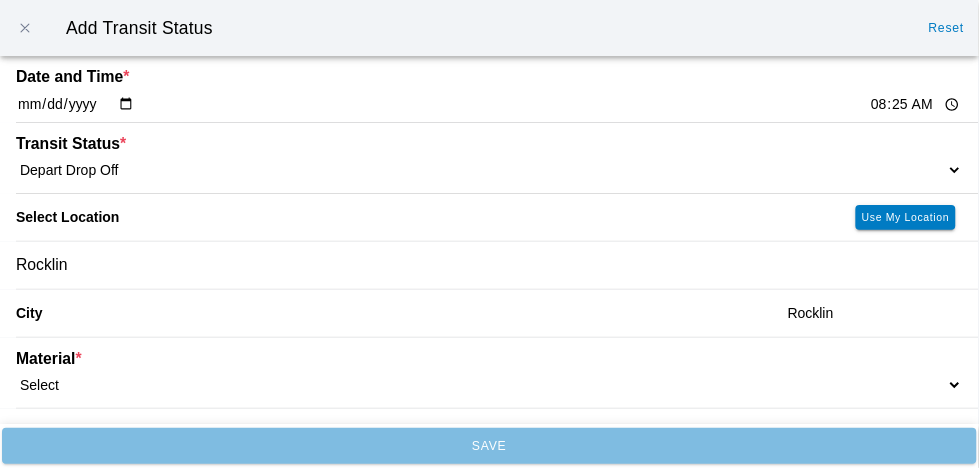 click on "Select  1" x 3" Rock   1" x 4" Rock   2" x 4" Rock   Asphalt Cold Patch   Backfill Spec Lapis Sand (EMS 4123)   Backfill Spec Sand (EMS 4123)   Base Rock (Class 2)   Broken Concrete/Asphalt   C-Ballast   Crushed Base Rock (3/4")   D-Ballast   Drain Rock (1.5")   Drain Rock (3/4")   Dry Spoils   Oversized Concrete/Asphalt   Palletized EZ Street   Premium Asphalt Cold Patch   Recycled Base Rock (Class 2)   Rip Rap   Top Soil" 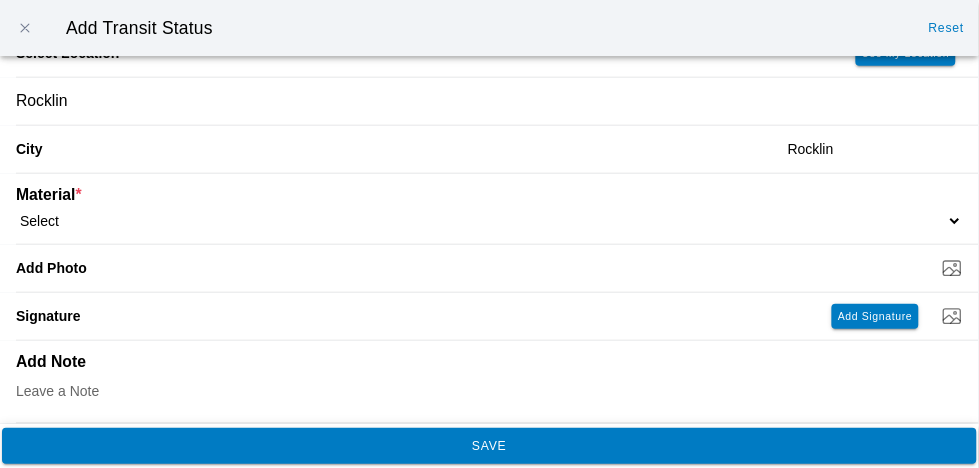 scroll, scrollTop: 165, scrollLeft: 0, axis: vertical 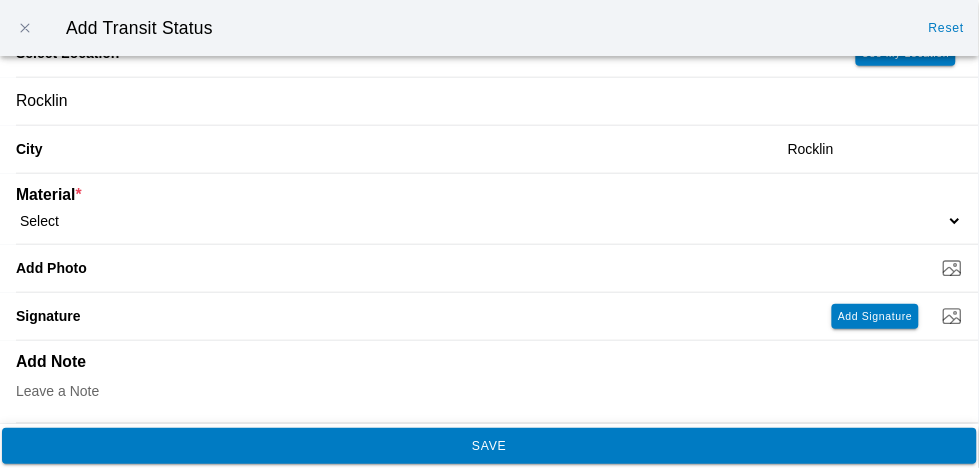 click on "SAVE" 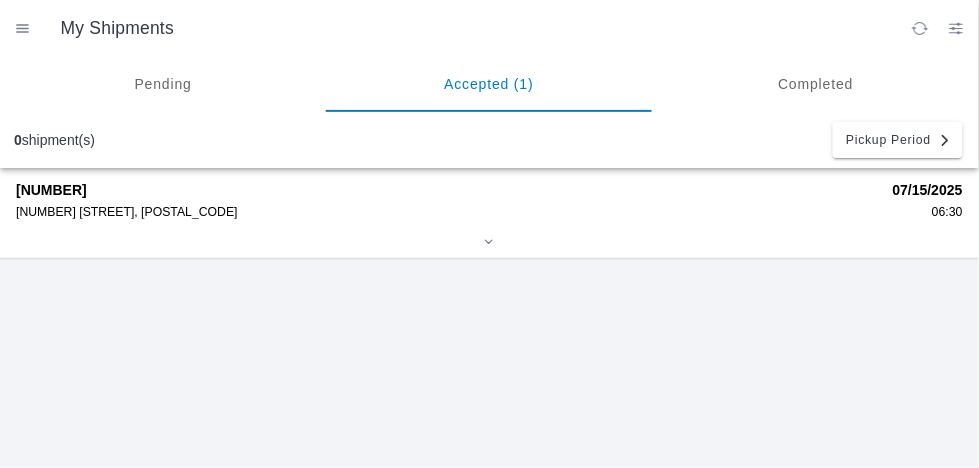 click on "Accepted (1)" at bounding box center (489, 84) 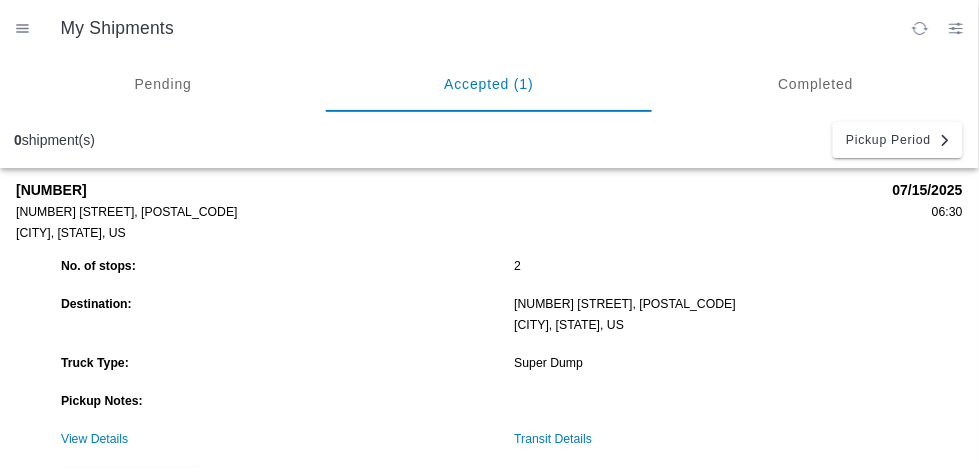 click on "Transit Details" 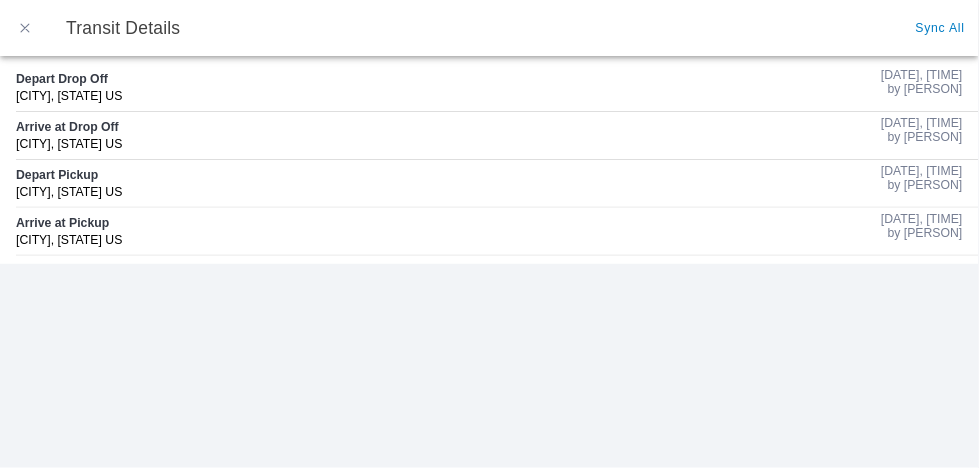 click at bounding box center [25, 28] 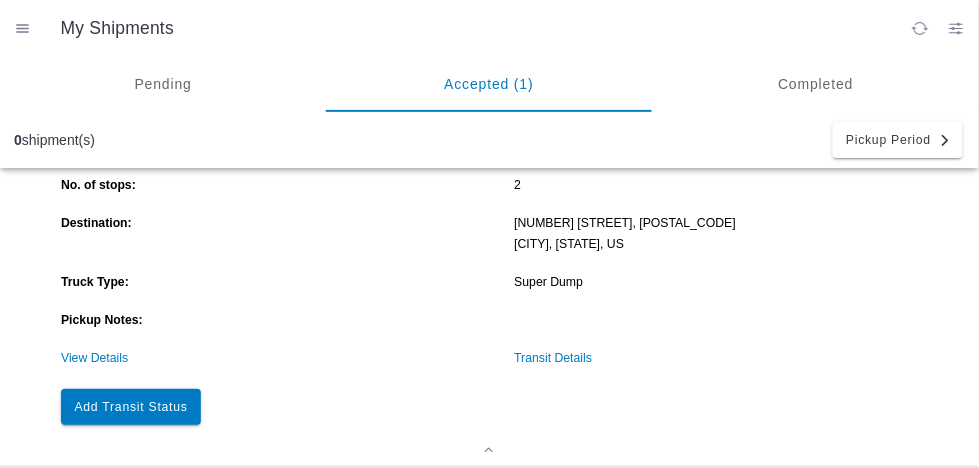 scroll, scrollTop: 82, scrollLeft: 0, axis: vertical 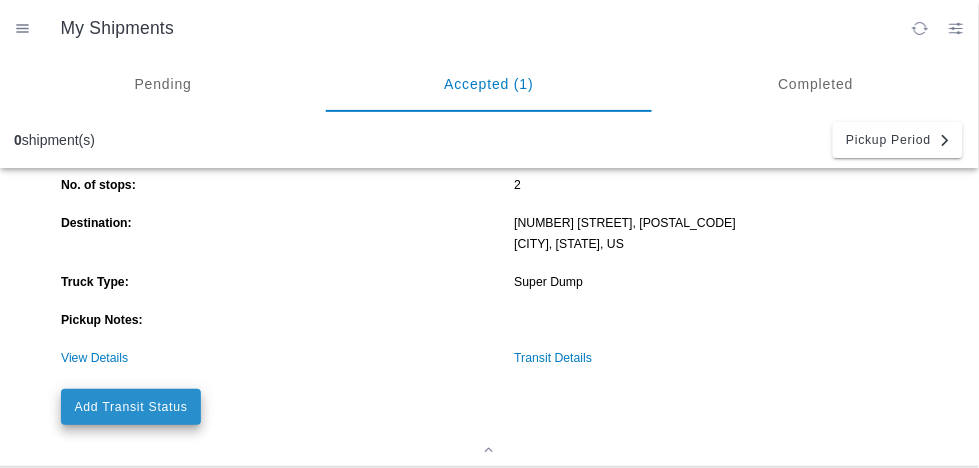 click on "Add Transit Status" 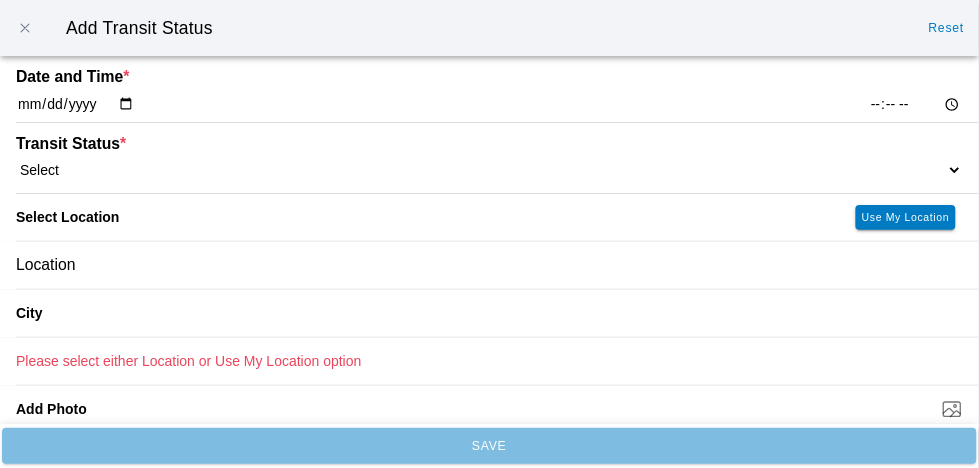 click on "[DATE]" 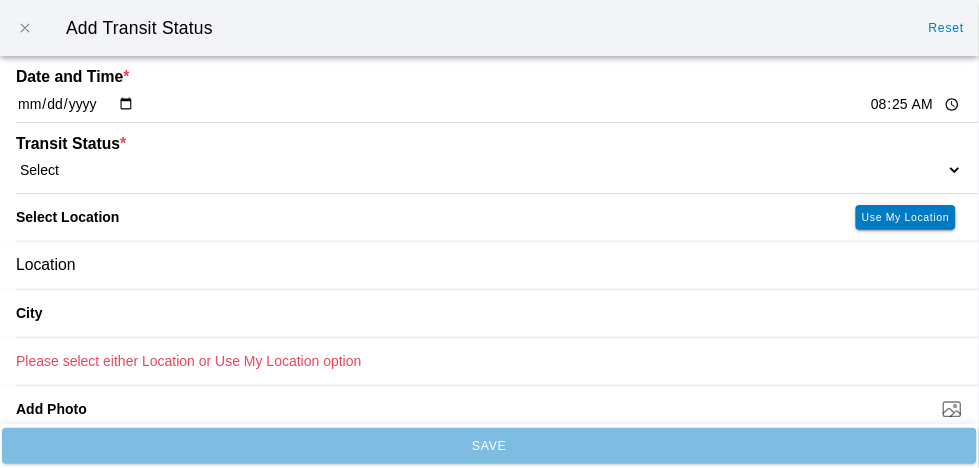 click on "City" 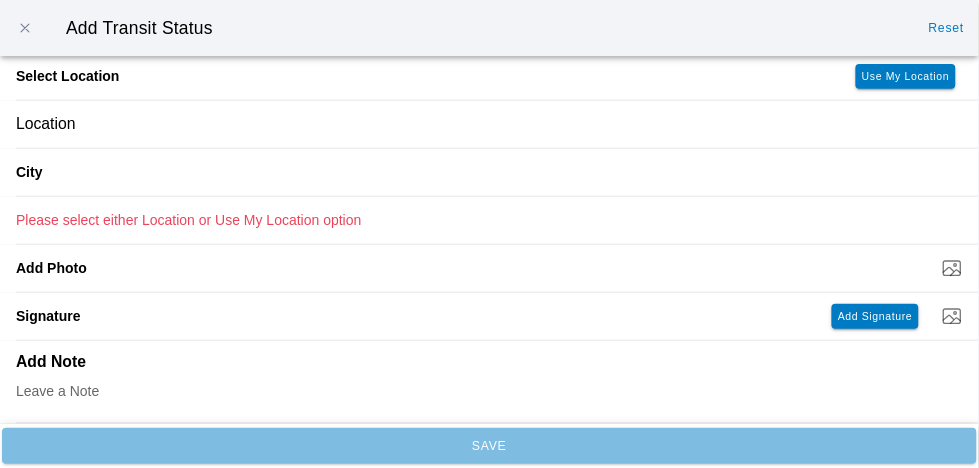 click on "City" 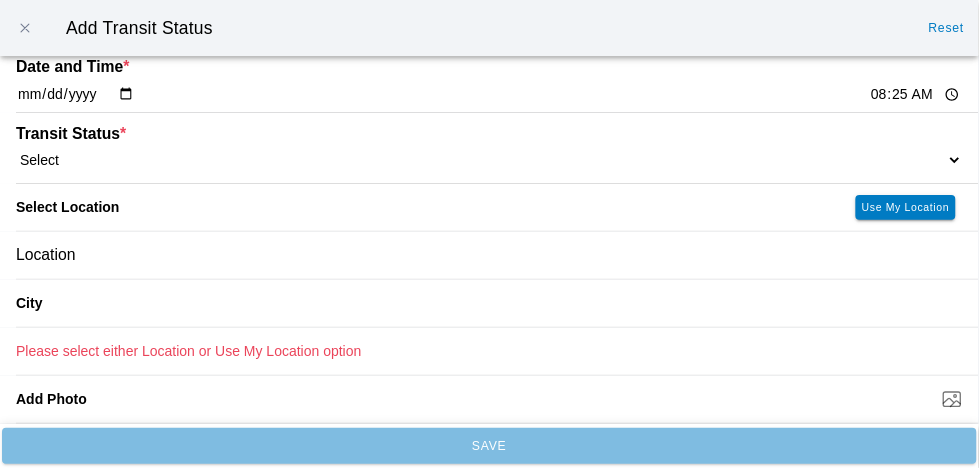 scroll, scrollTop: 0, scrollLeft: 0, axis: both 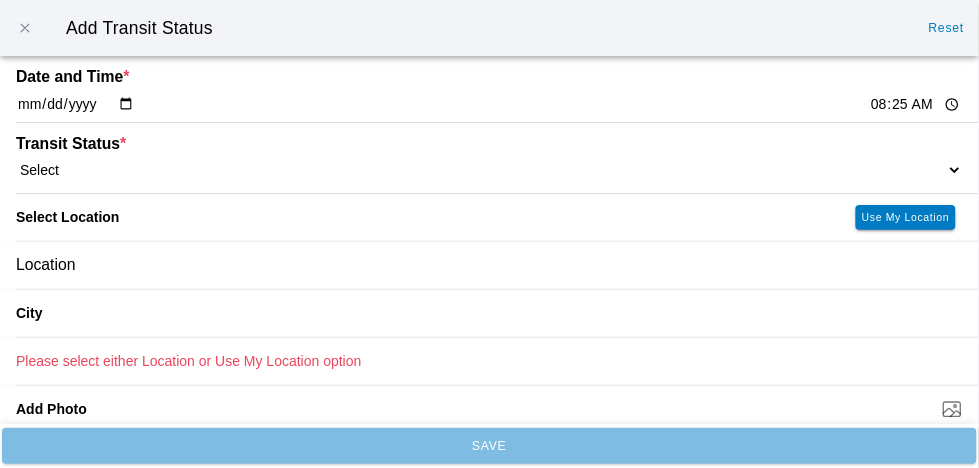 click on "Select  Arrive at Drop Off   Arrive at Pickup   Break Start   Break Stop   Depart Drop Off   Depart Pickup   Shift Complete" 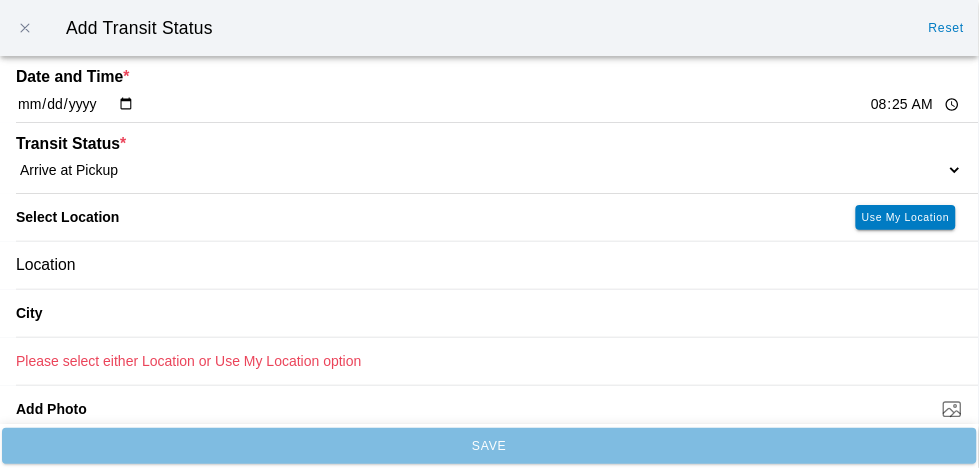 select on "ARVPULOC" 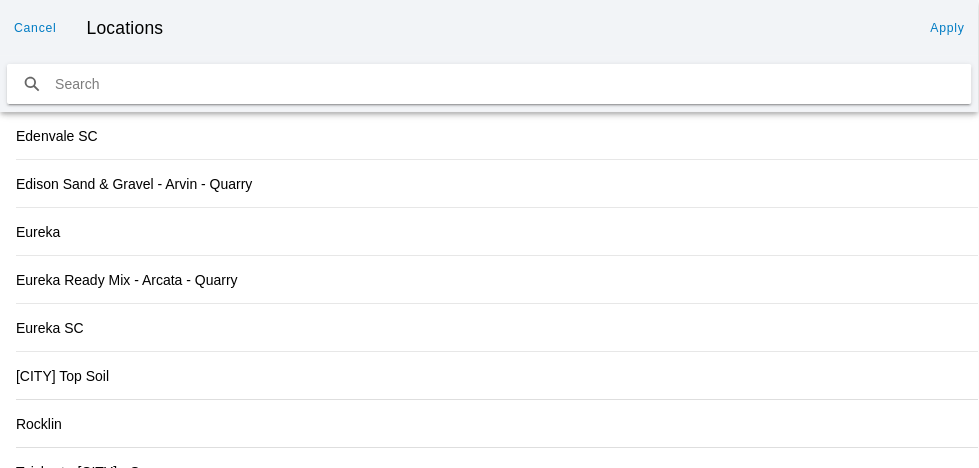 scroll, scrollTop: 2186, scrollLeft: 0, axis: vertical 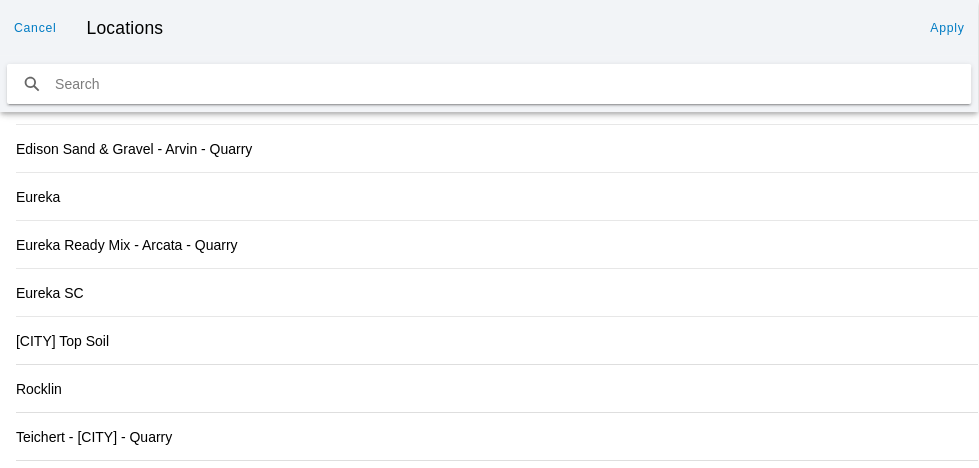 click on "Rocklin" 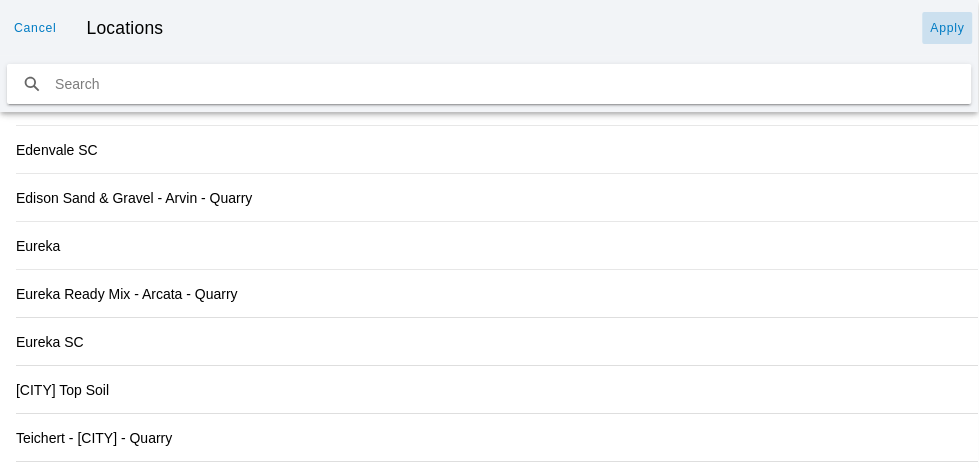 click on "Apply" 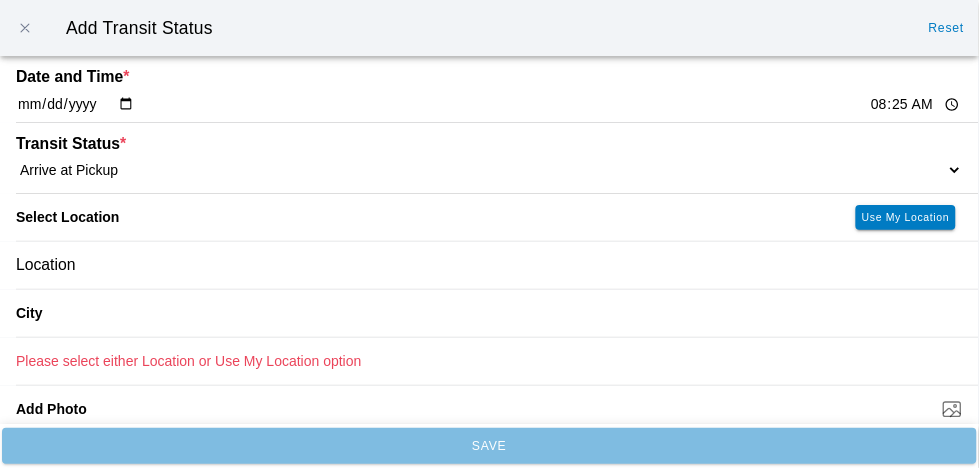 type on "Rocklin" 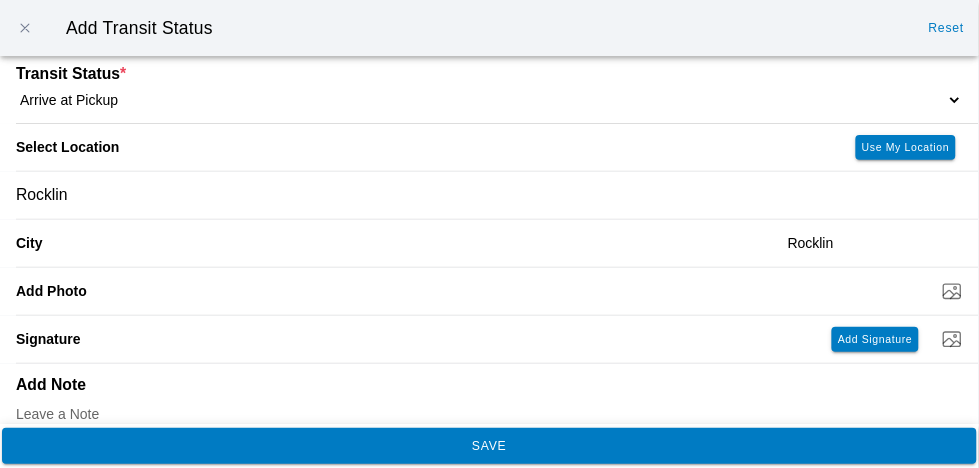 scroll, scrollTop: 93, scrollLeft: 0, axis: vertical 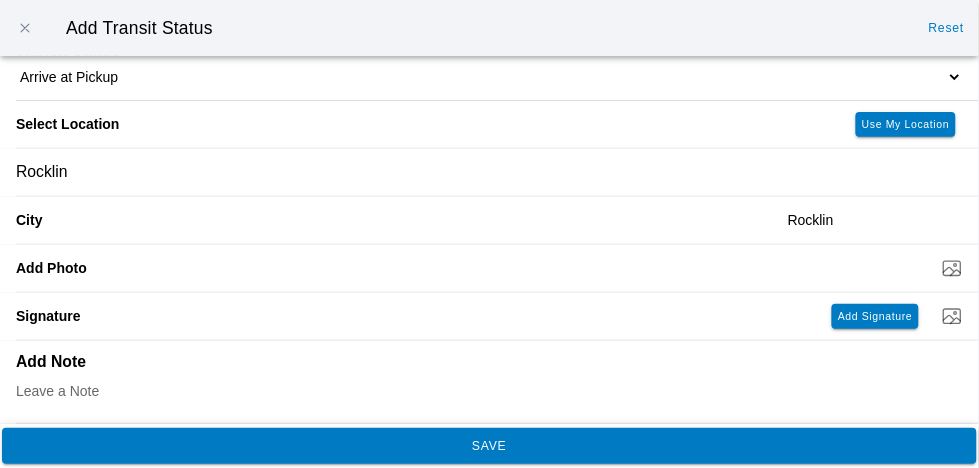 click on "SAVE" 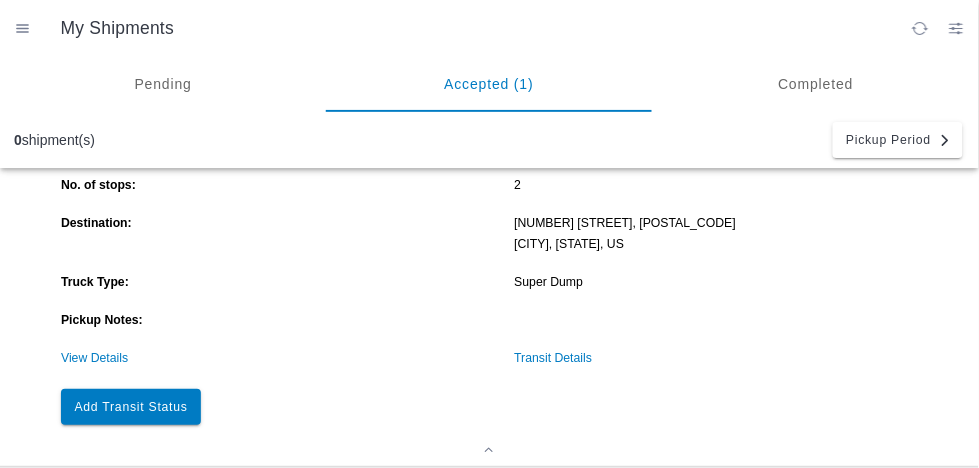 click on "Transit Details" 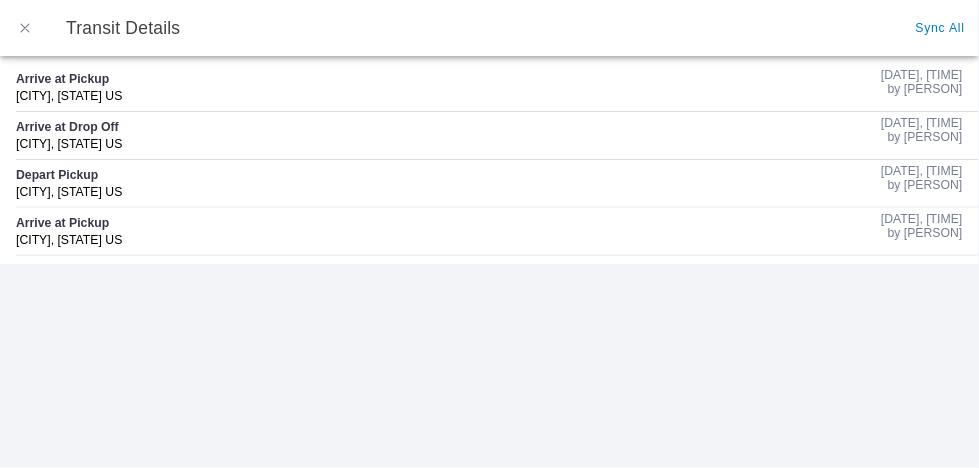 click at bounding box center (25, 28) 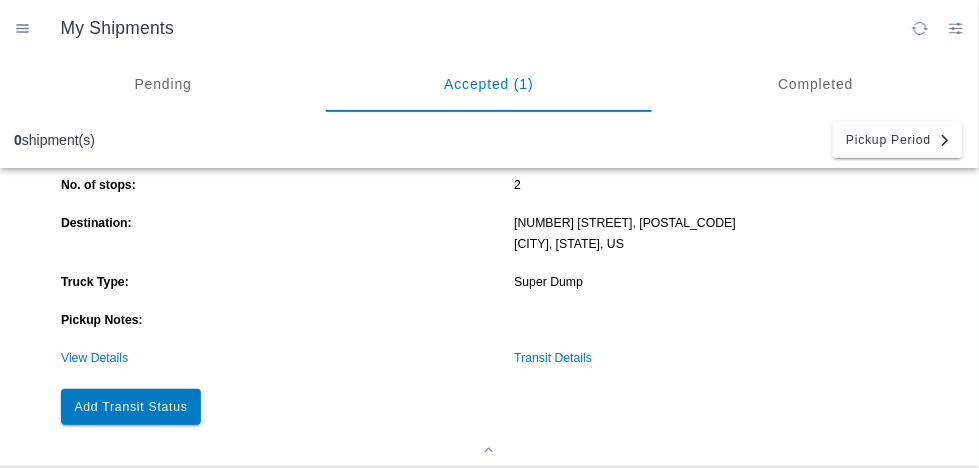 click on "Transit Details" 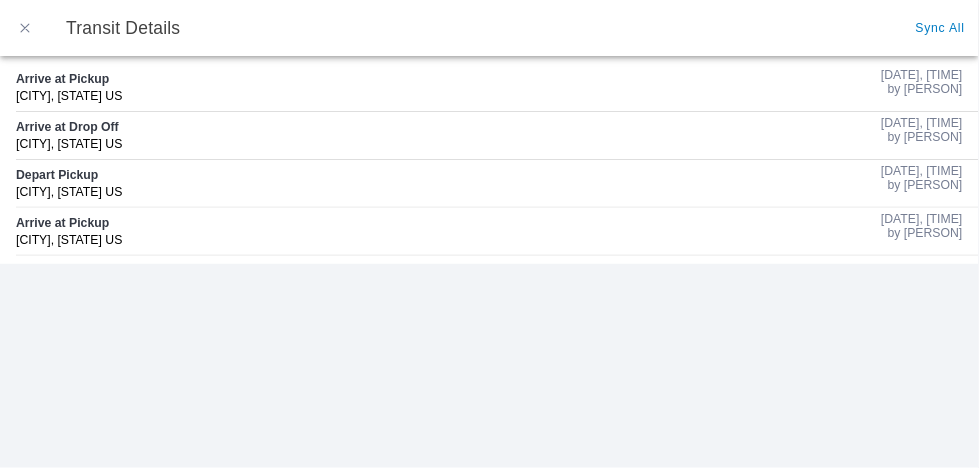 click at bounding box center [25, 28] 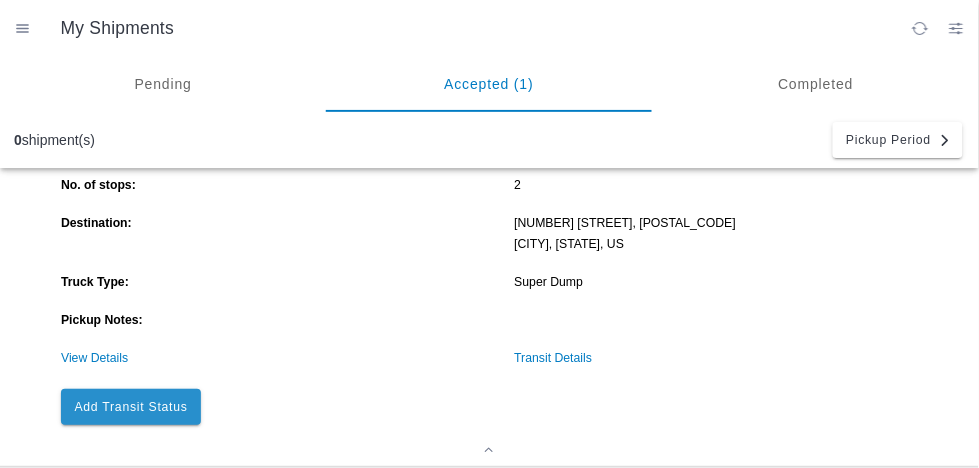 click on "Add Transit Status" 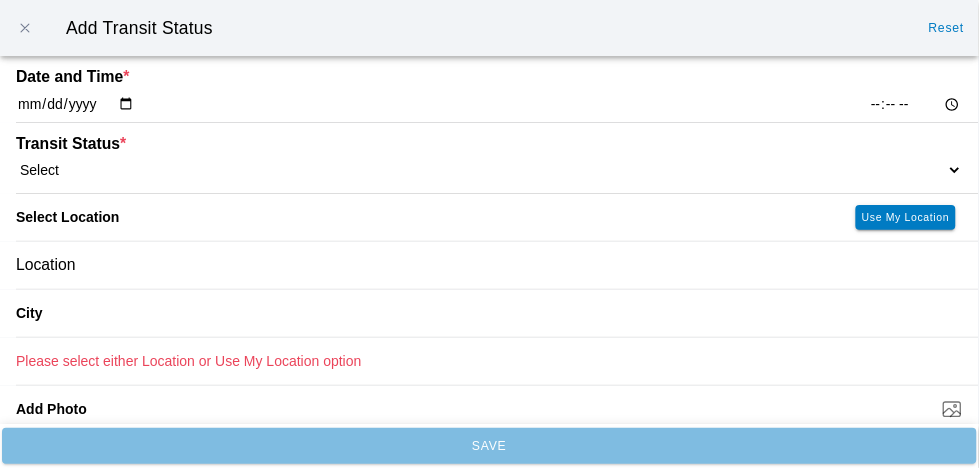 click on "[DATE]" 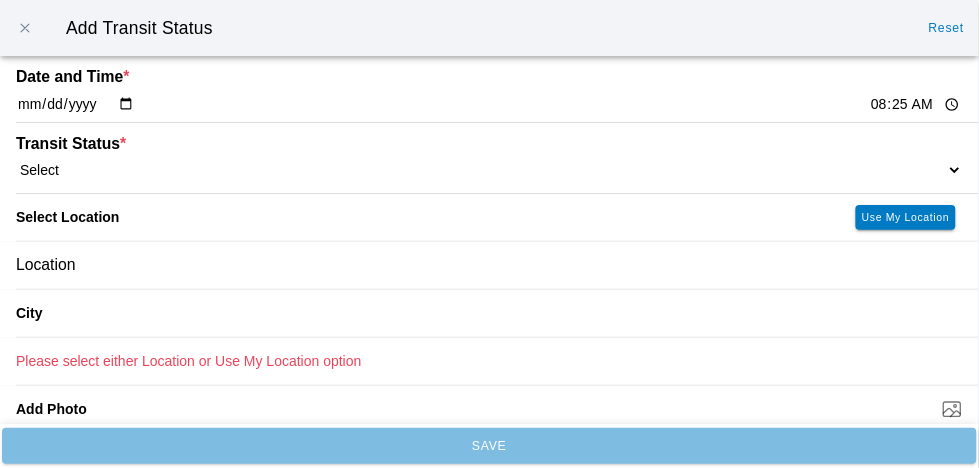click on "Select  Arrive at Drop Off   Arrive at Pickup   Break Start   Break Stop   Depart Drop Off   Depart Pickup   Shift Complete" 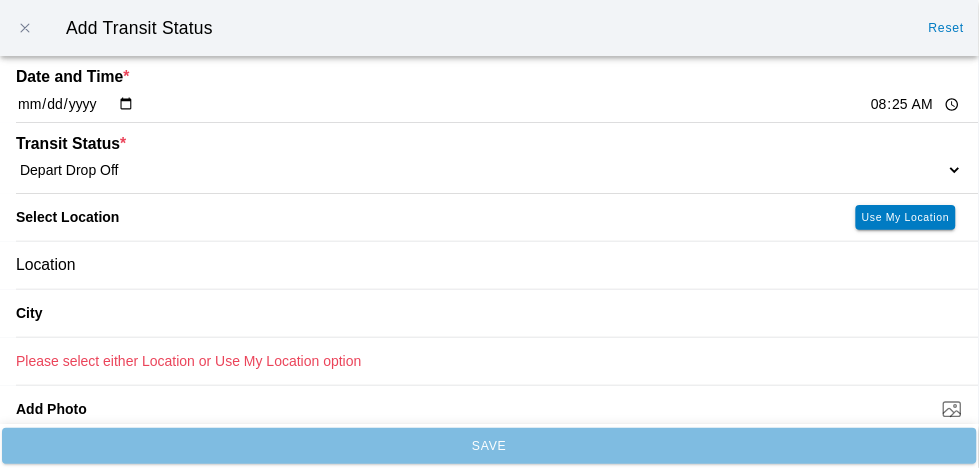 select on "DPTDLVLOC" 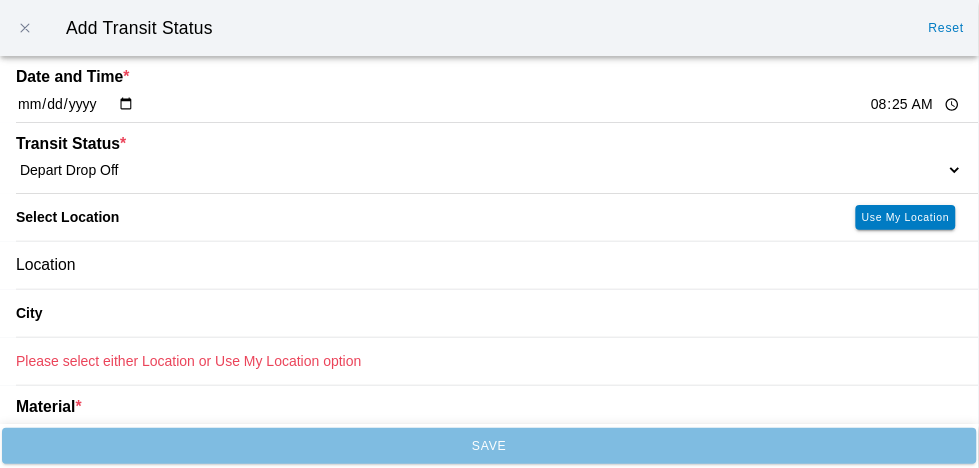 click on "Location" 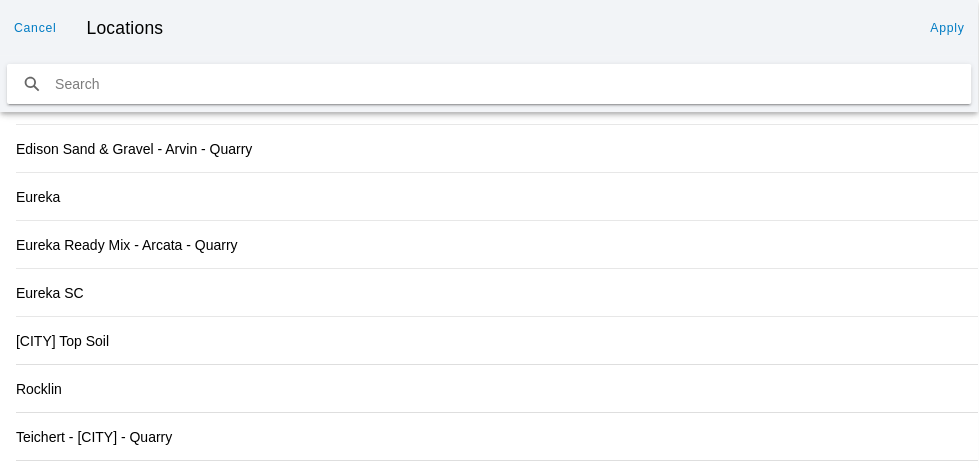 click on "Rocklin" 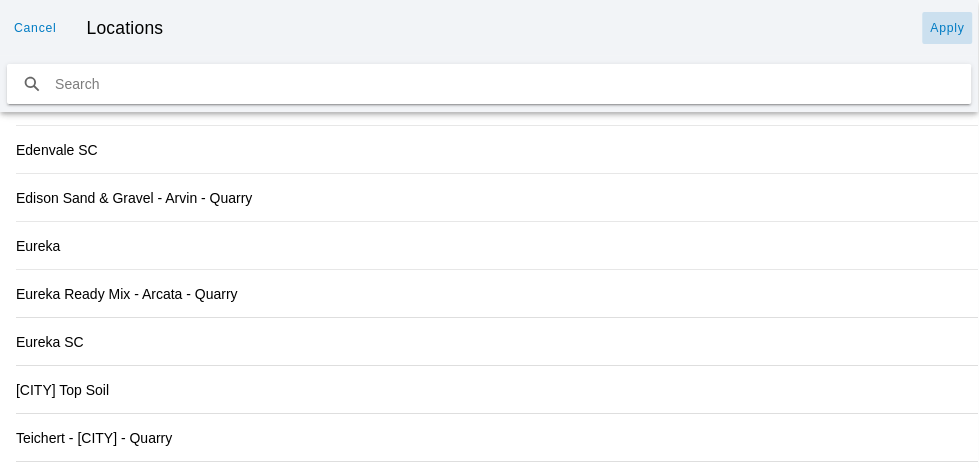 click on "Apply" 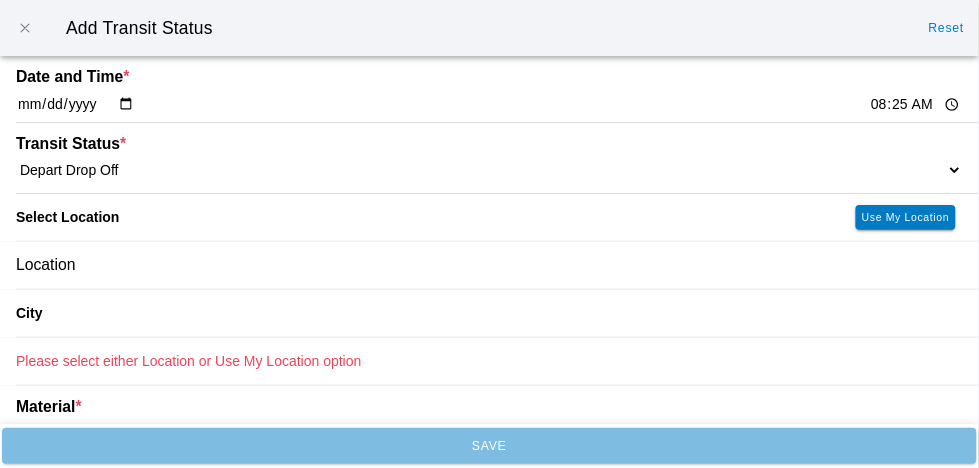 type on "Rocklin" 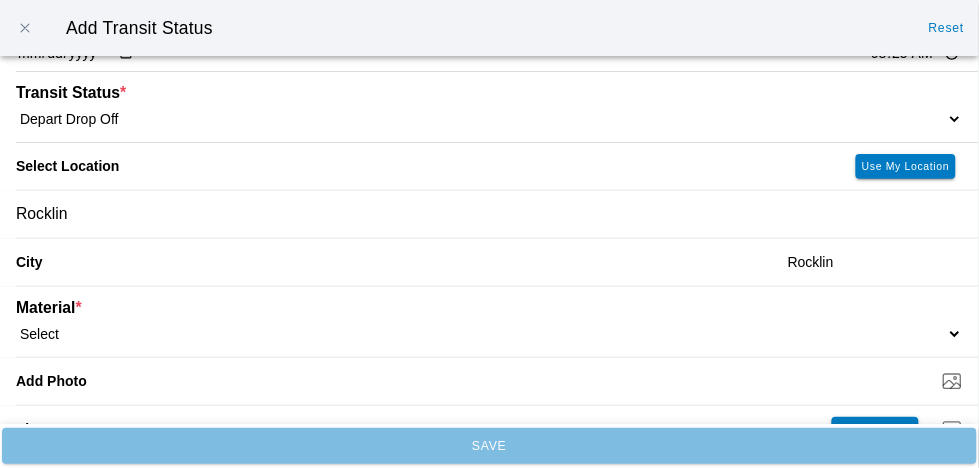 scroll, scrollTop: 165, scrollLeft: 0, axis: vertical 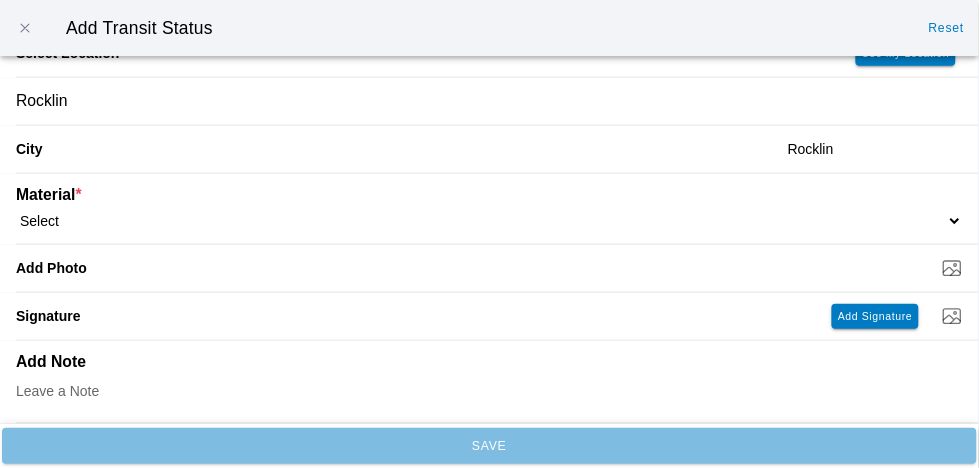 click on "Select  1" x 3" Rock   1" x 4" Rock   2" x 4" Rock   Asphalt Cold Patch   Backfill Spec Lapis Sand (EMS 4123)   Backfill Spec Sand (EMS 4123)   Base Rock (Class 2)   Broken Concrete/Asphalt   C-Ballast   Crushed Base Rock (3/4")   D-Ballast   Drain Rock (1.5")   Drain Rock (3/4")   Dry Spoils   Oversized Concrete/Asphalt   Palletized EZ Street   Premium Asphalt Cold Patch   Recycled Base Rock (Class 2)   Rip Rap   Top Soil" 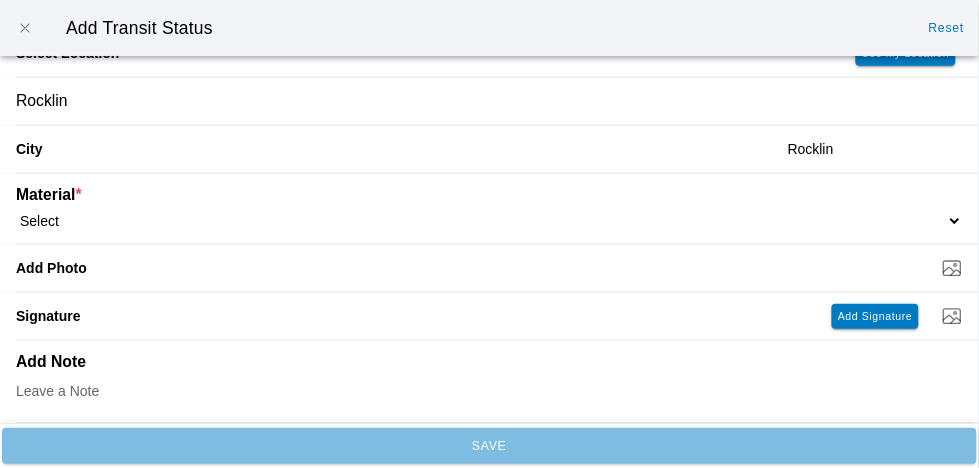 select on "[NUMBER]" 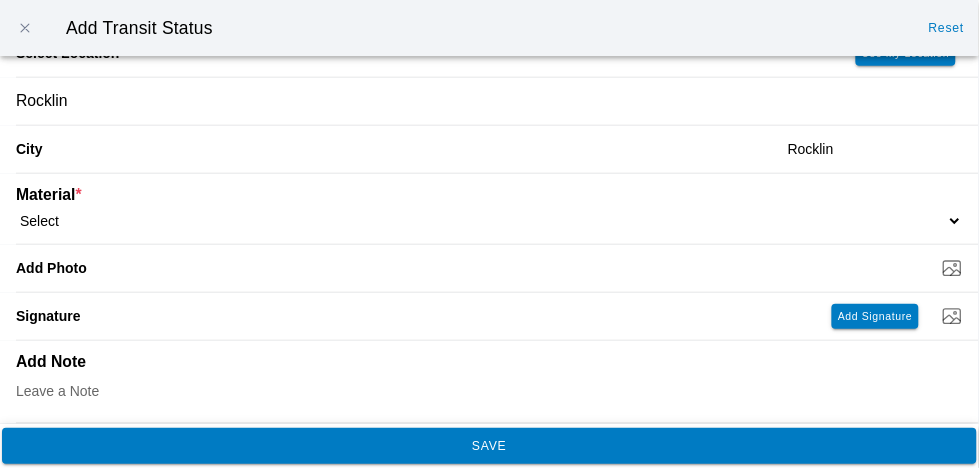 click on "SAVE" 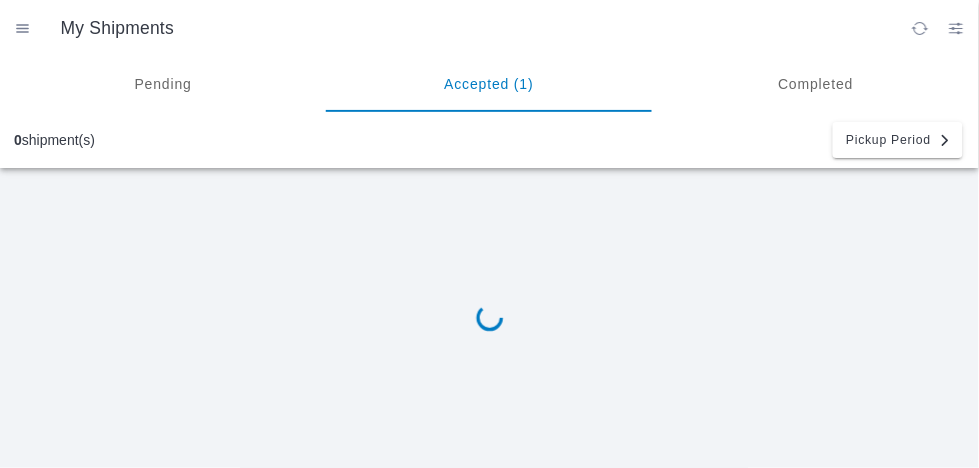 scroll, scrollTop: 0, scrollLeft: 0, axis: both 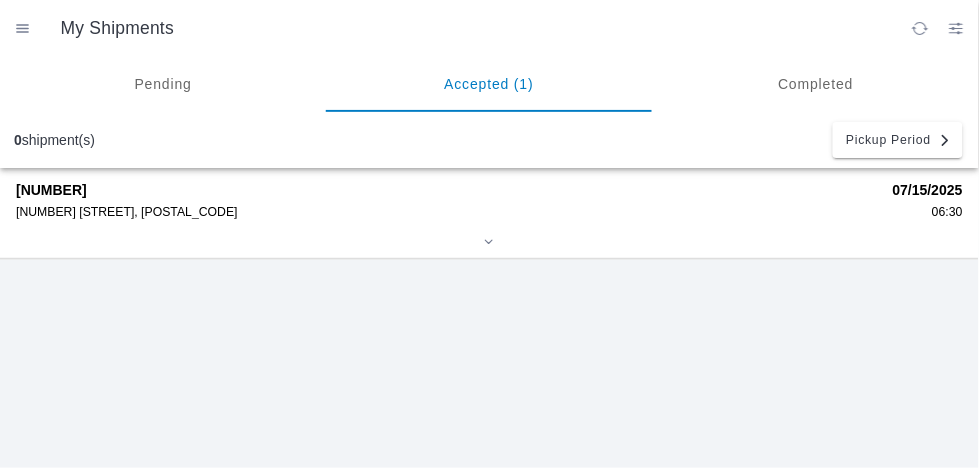 click on "Accepted (1)" at bounding box center (489, 84) 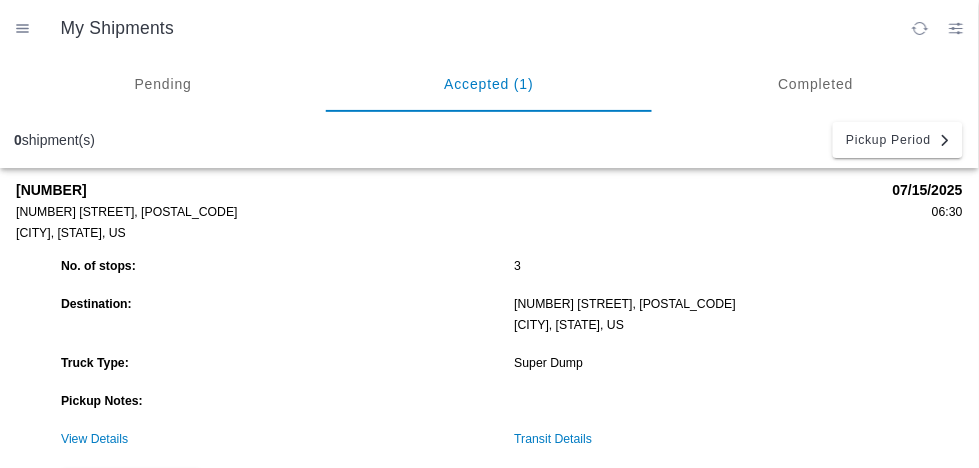 click on "Transit Details" 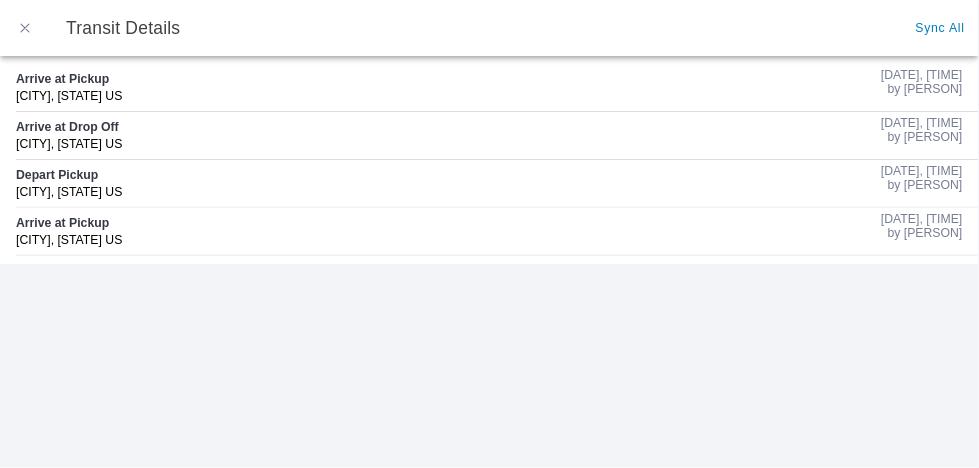 click at bounding box center (25, 28) 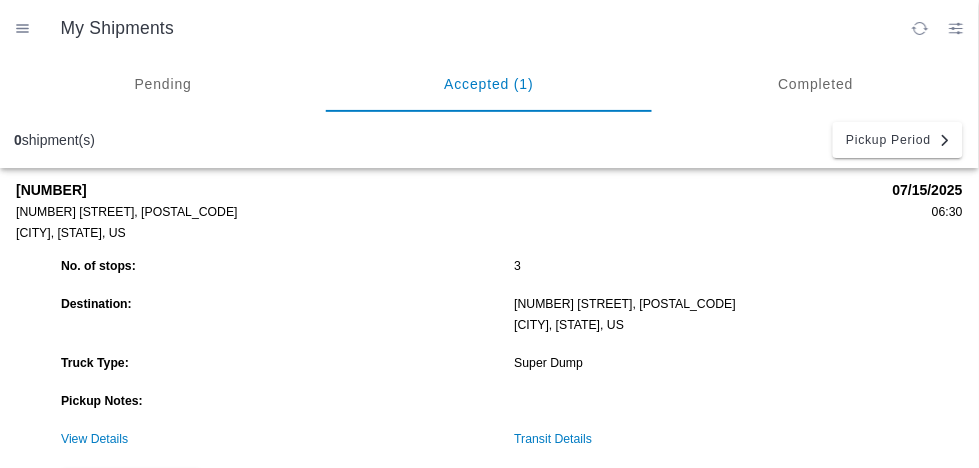 scroll, scrollTop: 83, scrollLeft: 0, axis: vertical 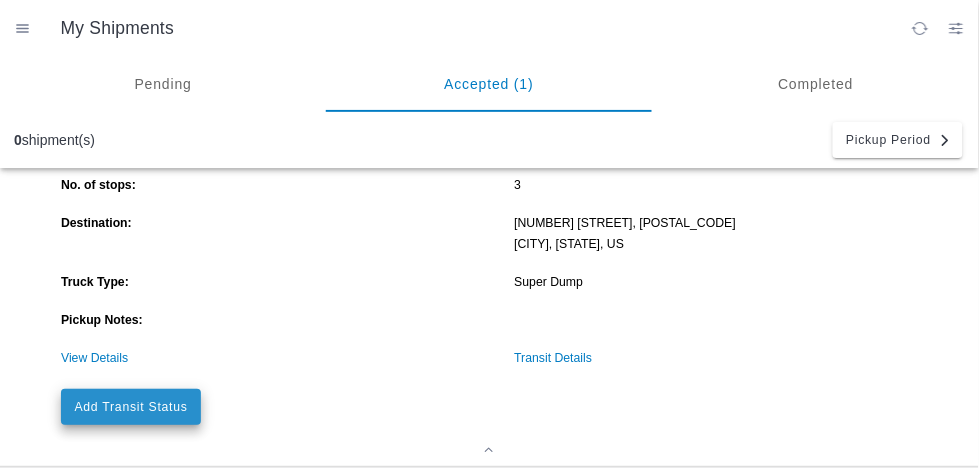 click on "Add Transit Status" 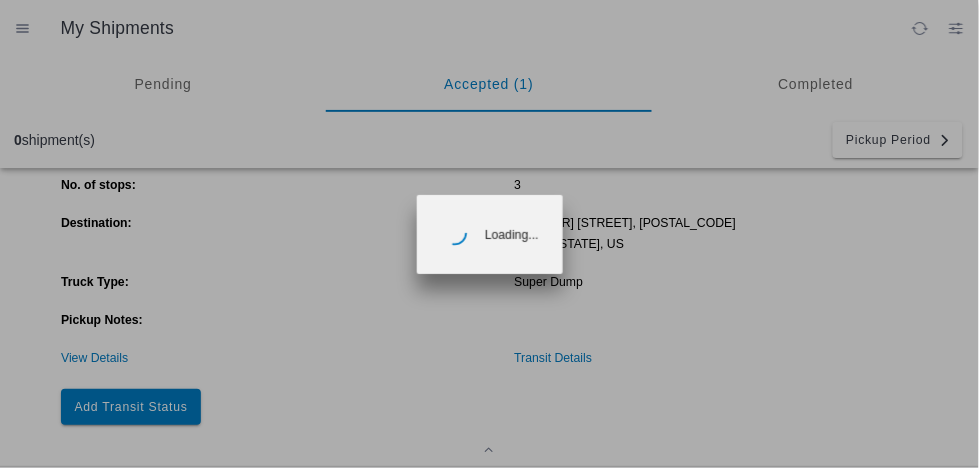 click at bounding box center [489, 234] 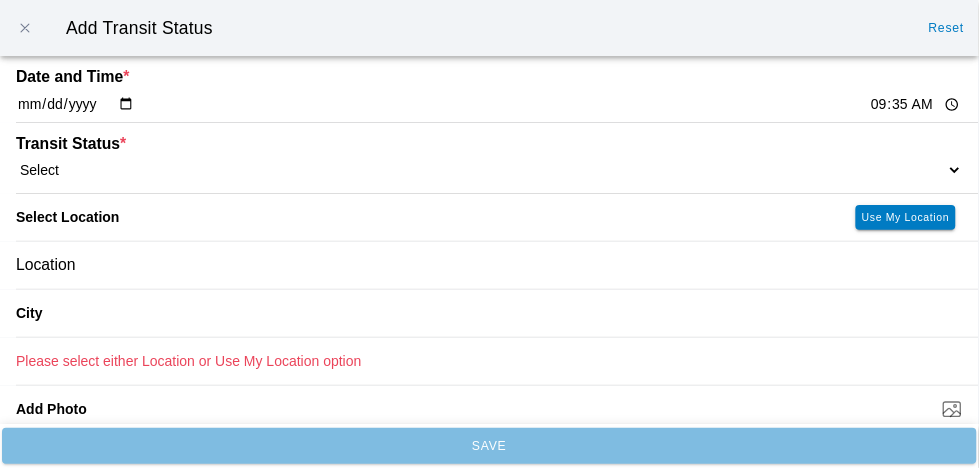click on "[DATE]" 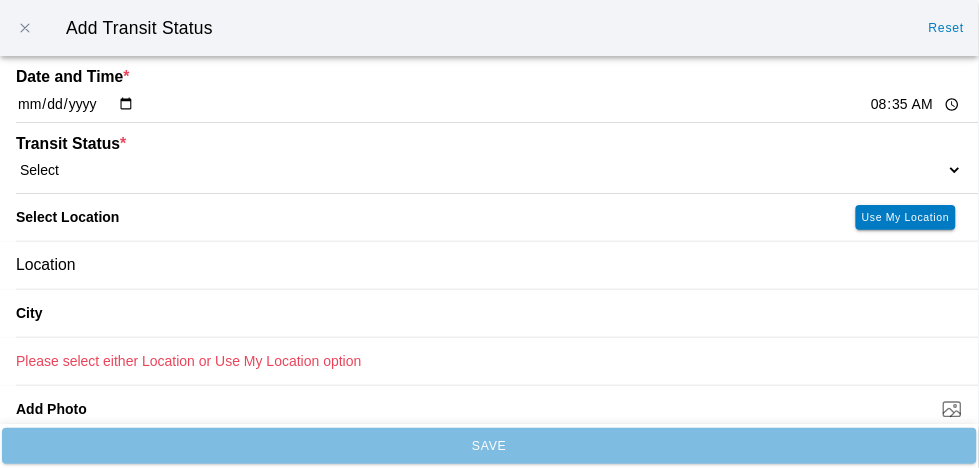 type on "08:35" 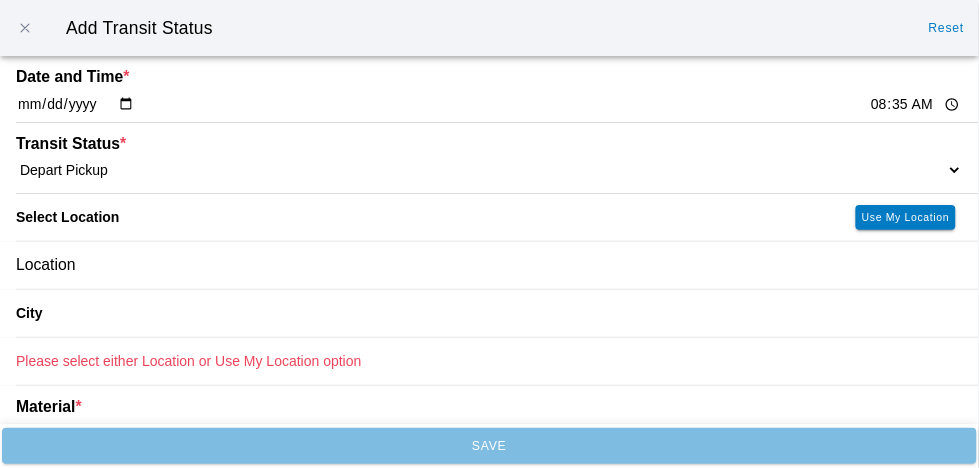 click on "Material  *" 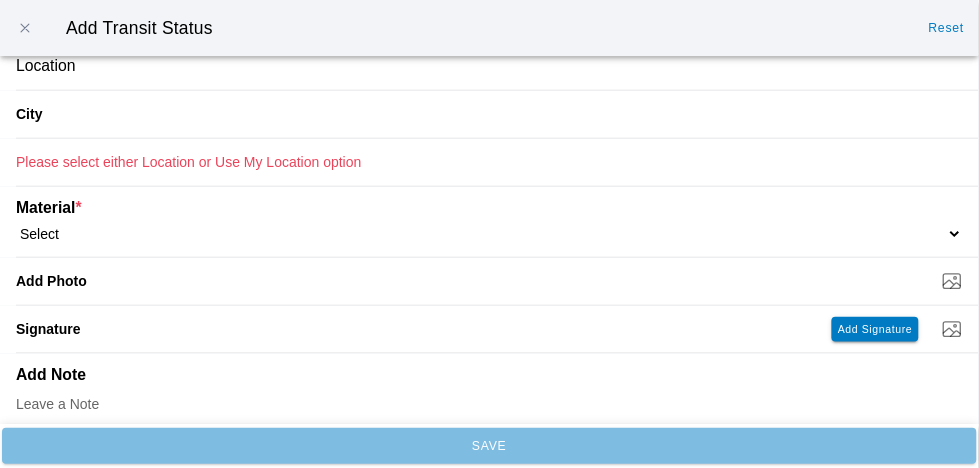 scroll, scrollTop: 200, scrollLeft: 0, axis: vertical 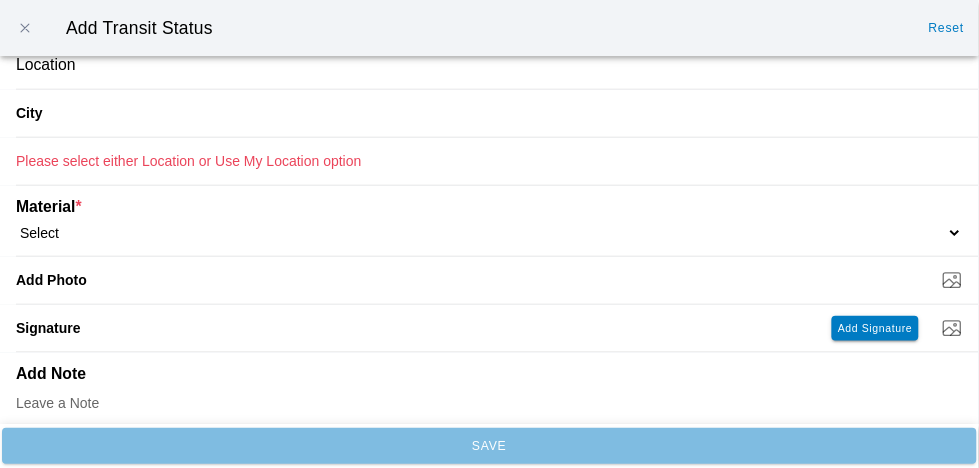 click on "Select  1" x 3" Rock   1" x 4" Rock   2" x 4" Rock   Asphalt Cold Patch   Backfill Spec Lapis Sand (EMS 4123)   Backfill Spec Sand (EMS 4123)   Base Rock (Class 2)   Broken Concrete/Asphalt   C-Ballast   Crushed Base Rock (3/4")   D-Ballast   Drain Rock (1.5")   Drain Rock (3/4")   Dry Spoils   Oversized Concrete/Asphalt   Palletized EZ Street   Premium Asphalt Cold Patch   Recycled Base Rock (Class 2)   Rip Rap   Top Soil" 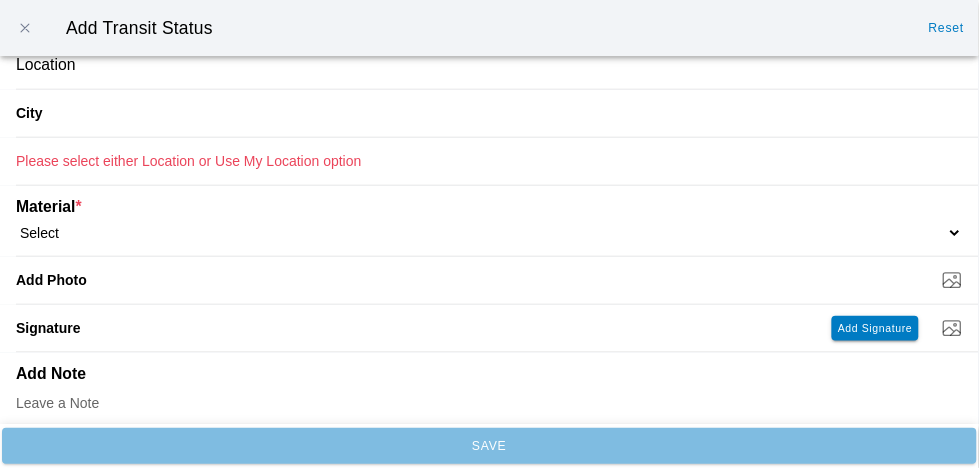 select on "[NUMBER]" 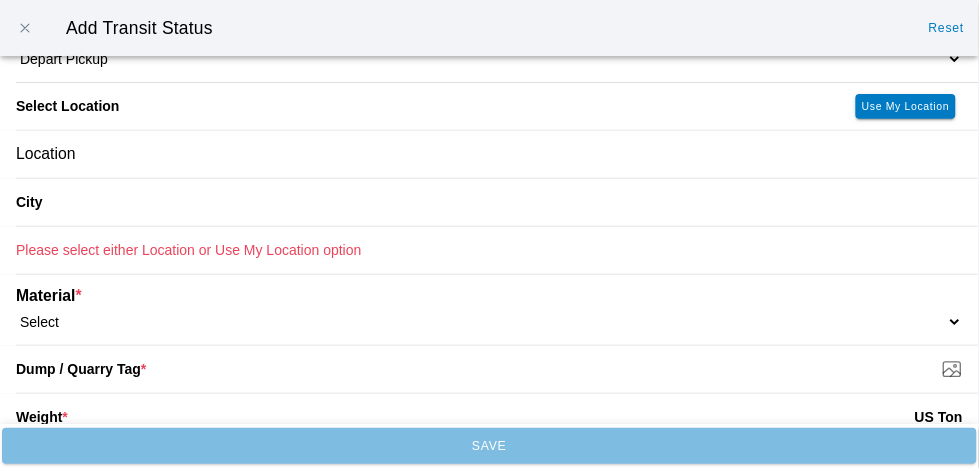 scroll, scrollTop: 104, scrollLeft: 0, axis: vertical 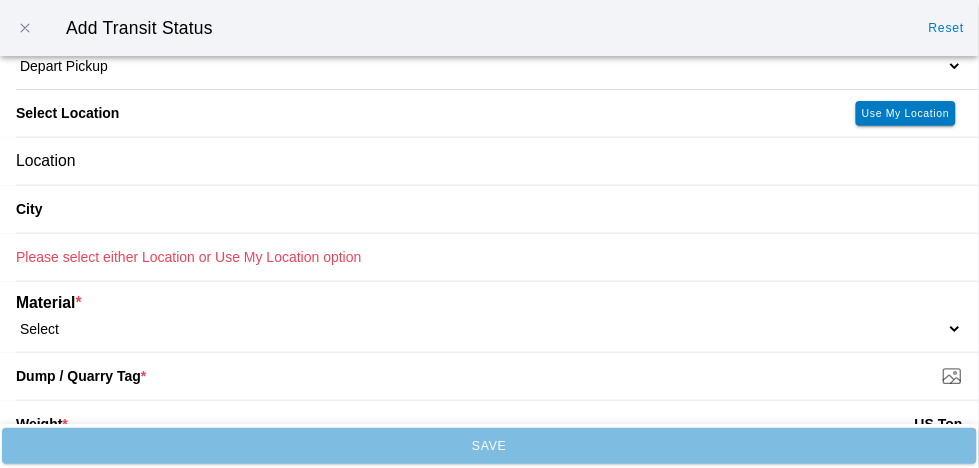 click on "Location" 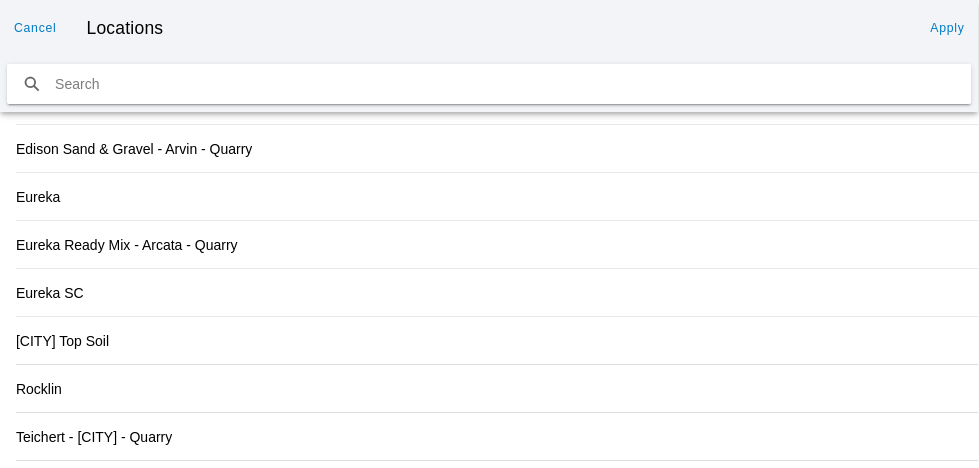 click on "Rocklin" 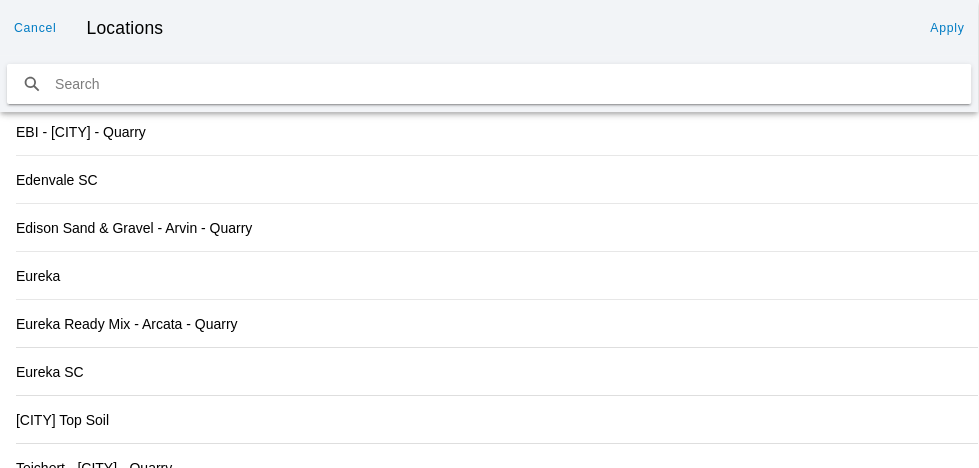 scroll, scrollTop: 2216, scrollLeft: 0, axis: vertical 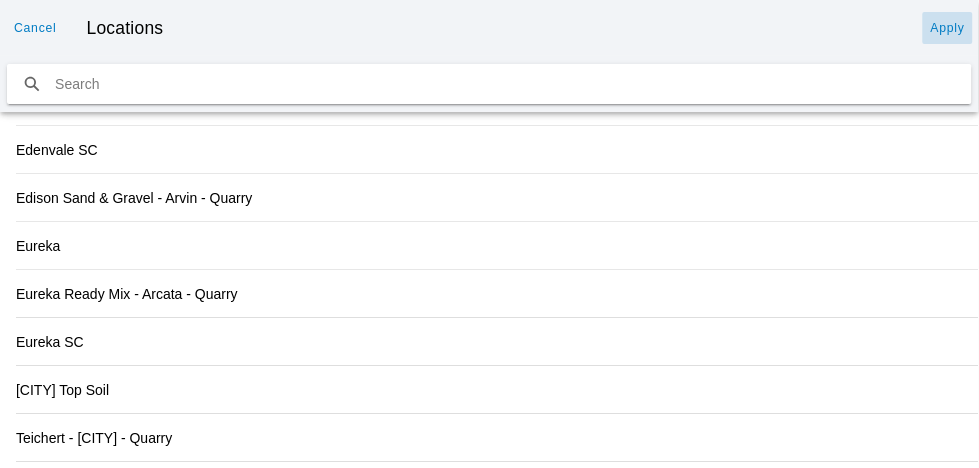 click on "Apply" 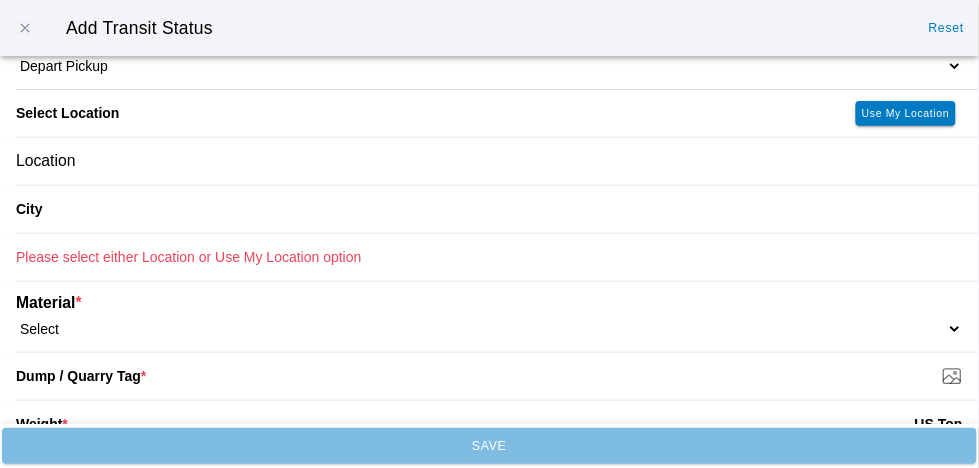 type on "Rocklin" 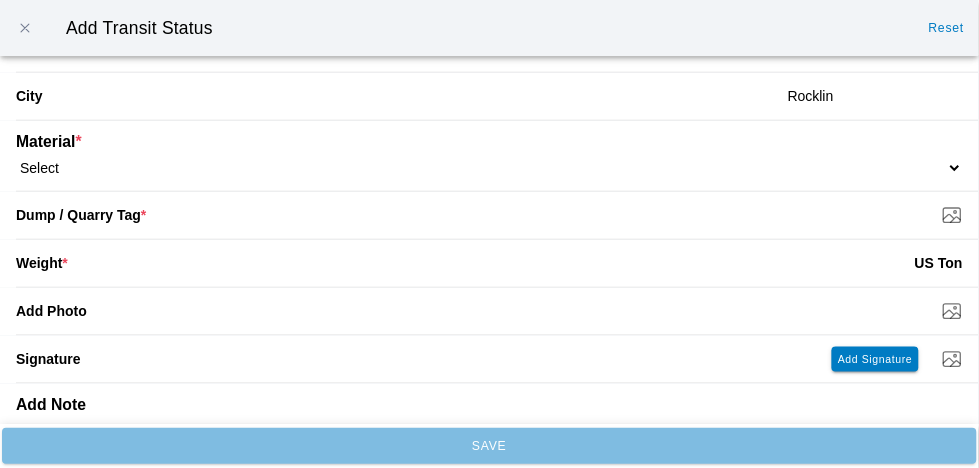 scroll, scrollTop: 218, scrollLeft: 0, axis: vertical 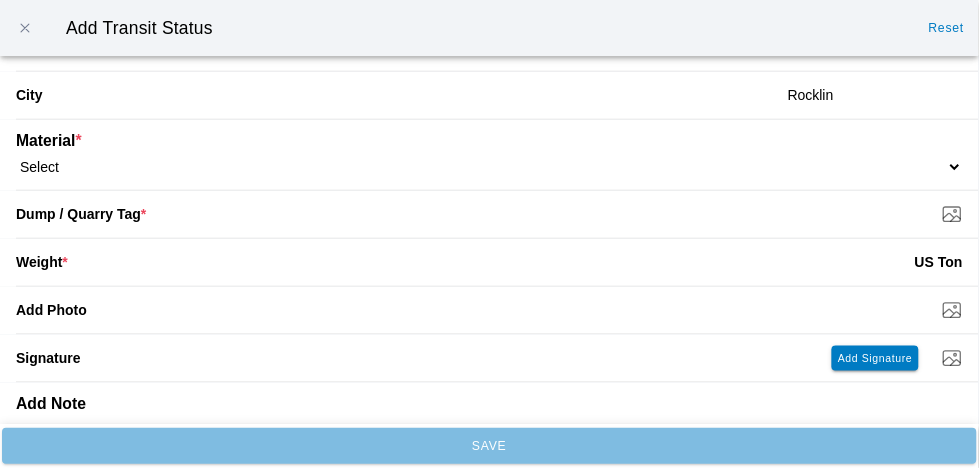 click on "Select  1" x 3" Rock   1" x 4" Rock   2" x 4" Rock   Asphalt Cold Patch   Backfill Spec Lapis Sand (EMS 4123)   Backfill Spec Sand (EMS 4123)   Base Rock (Class 2)   Broken Concrete/Asphalt   C-Ballast   Crushed Base Rock (3/4")   D-Ballast   Drain Rock (1.5")   Drain Rock (3/4")   Dry Spoils   Oversized Concrete/Asphalt   Palletized EZ Street   Premium Asphalt Cold Patch   Recycled Base Rock (Class 2)   Rip Rap   Top Soil" 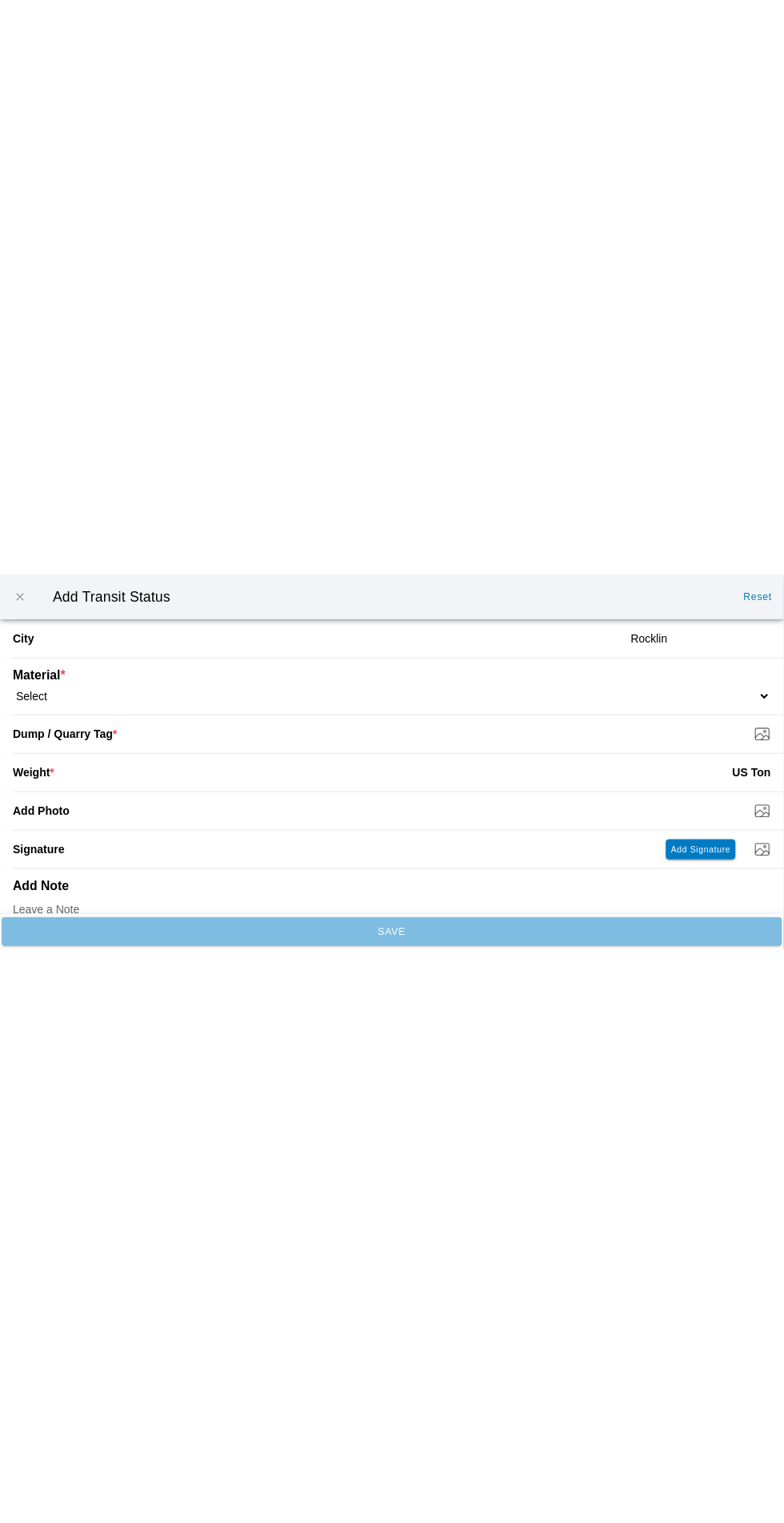scroll, scrollTop: 209, scrollLeft: 0, axis: vertical 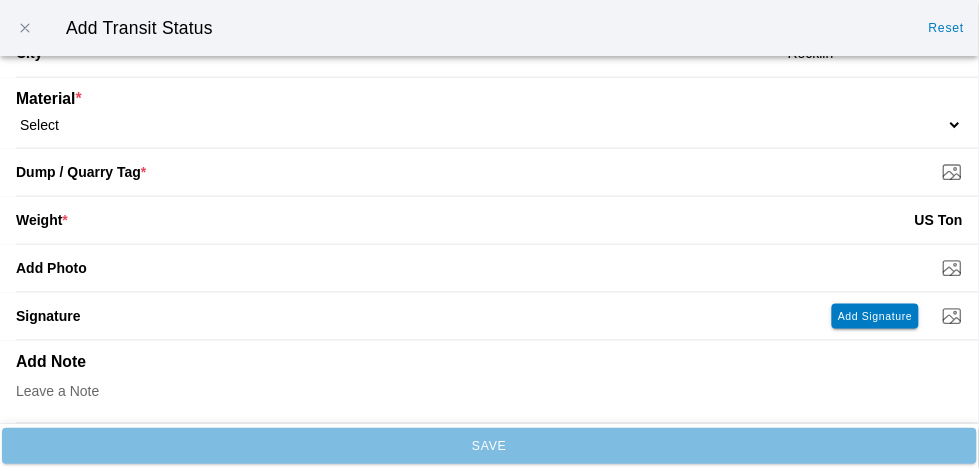 click on "SAVE" 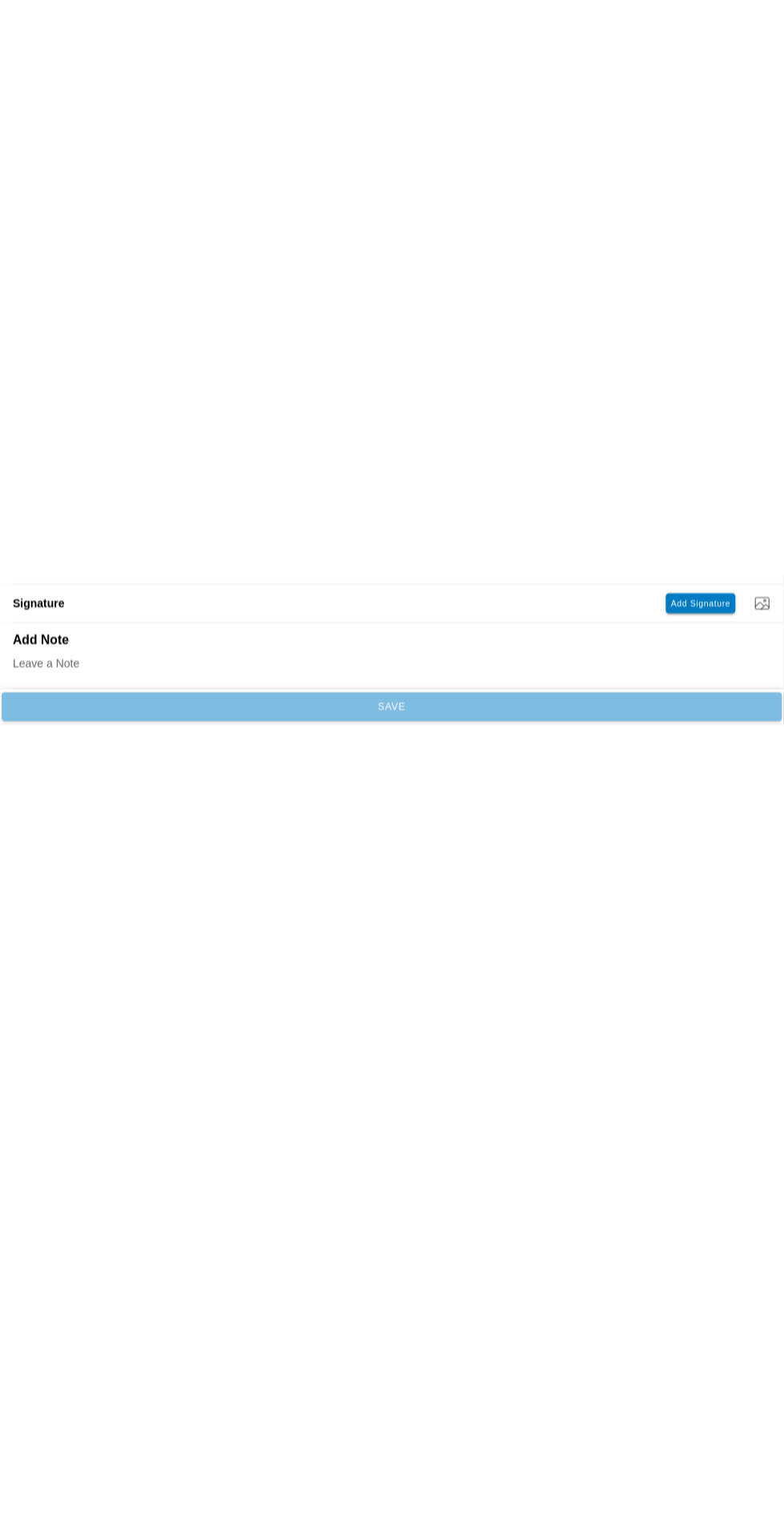 scroll, scrollTop: 103, scrollLeft: 0, axis: vertical 